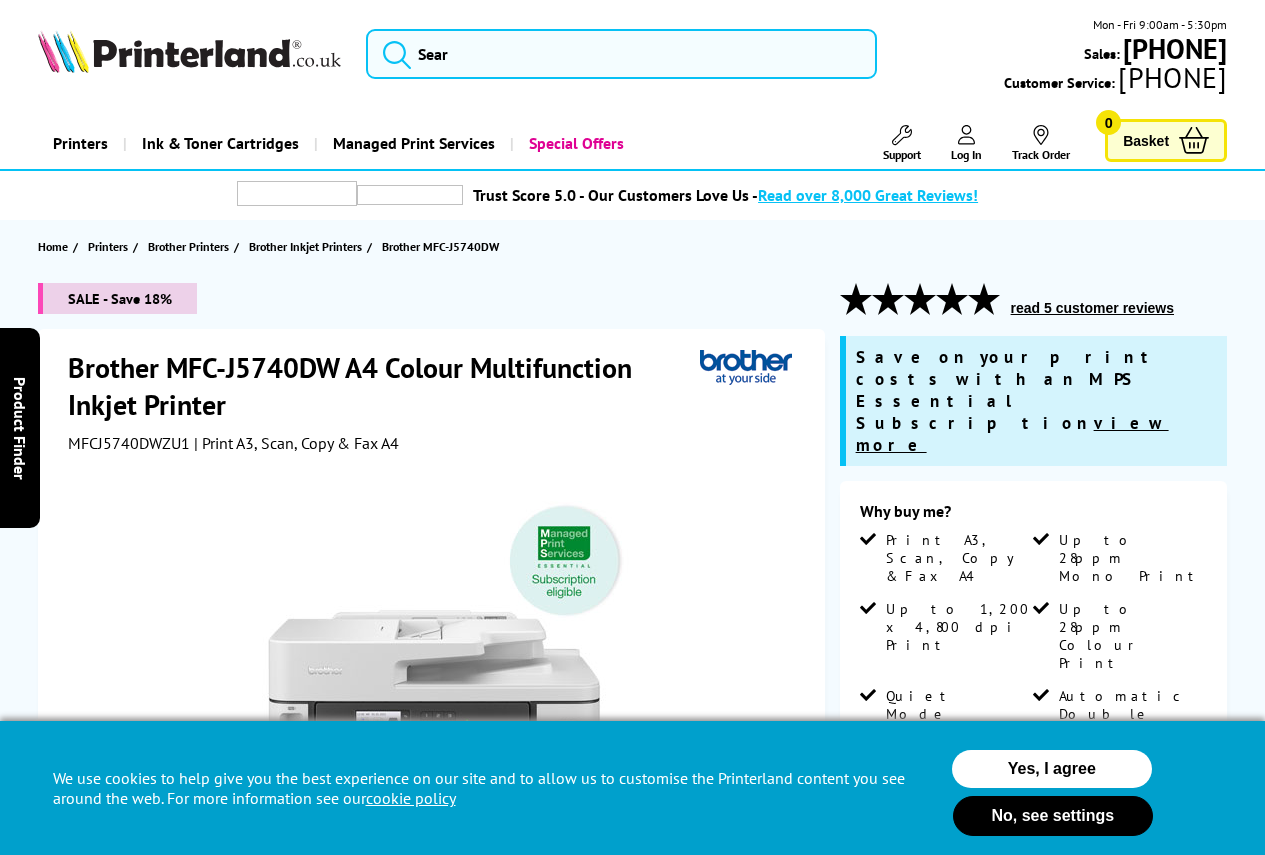 scroll, scrollTop: 0, scrollLeft: 0, axis: both 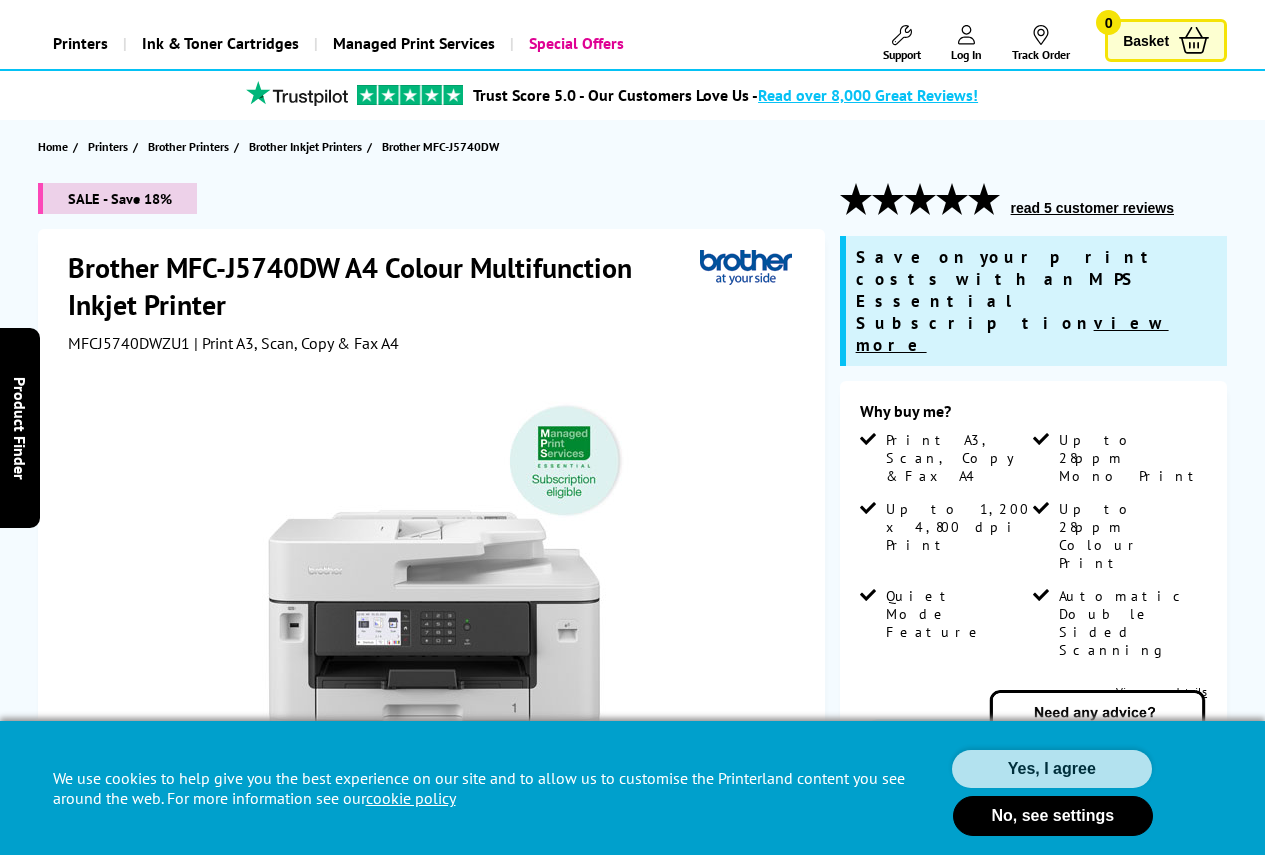 click on "Yes, I agree" at bounding box center [1052, 769] 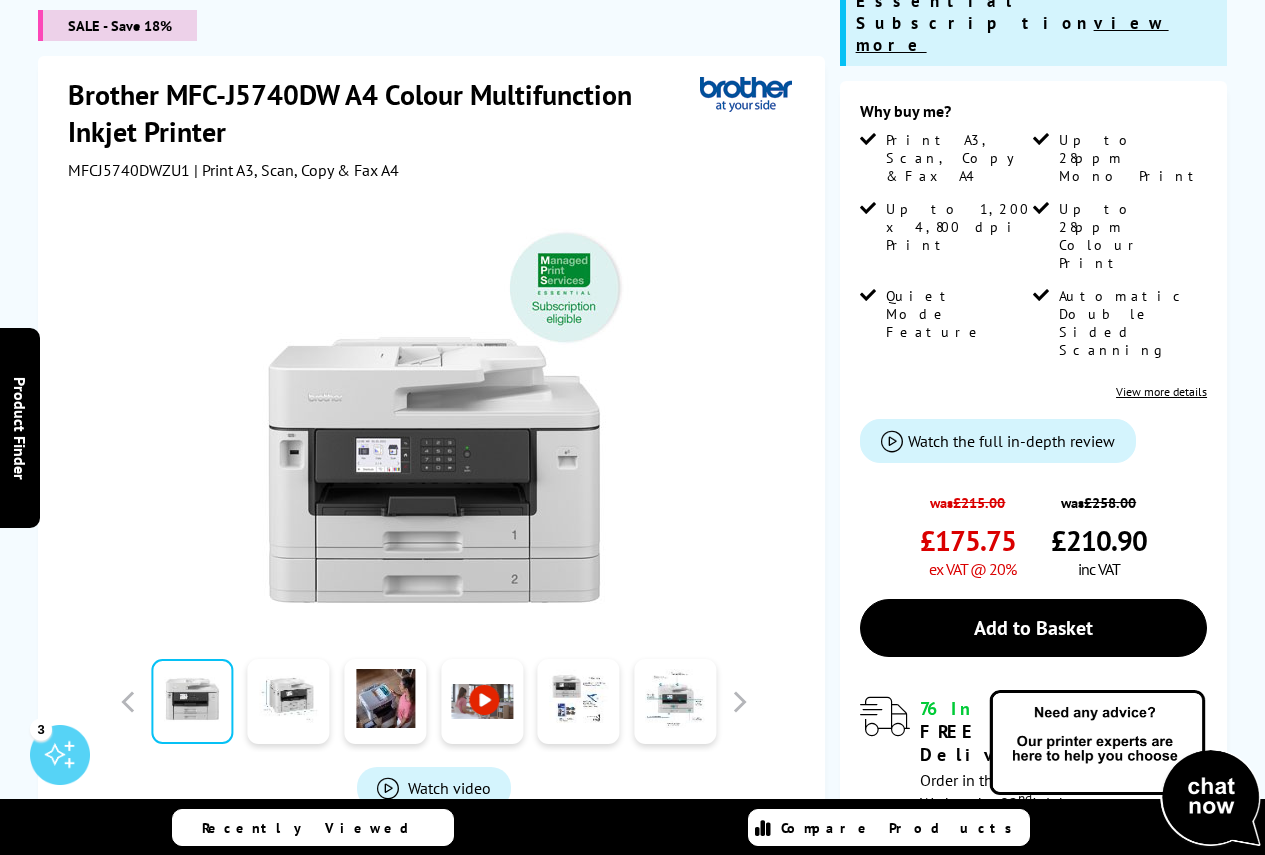 scroll, scrollTop: 0, scrollLeft: 0, axis: both 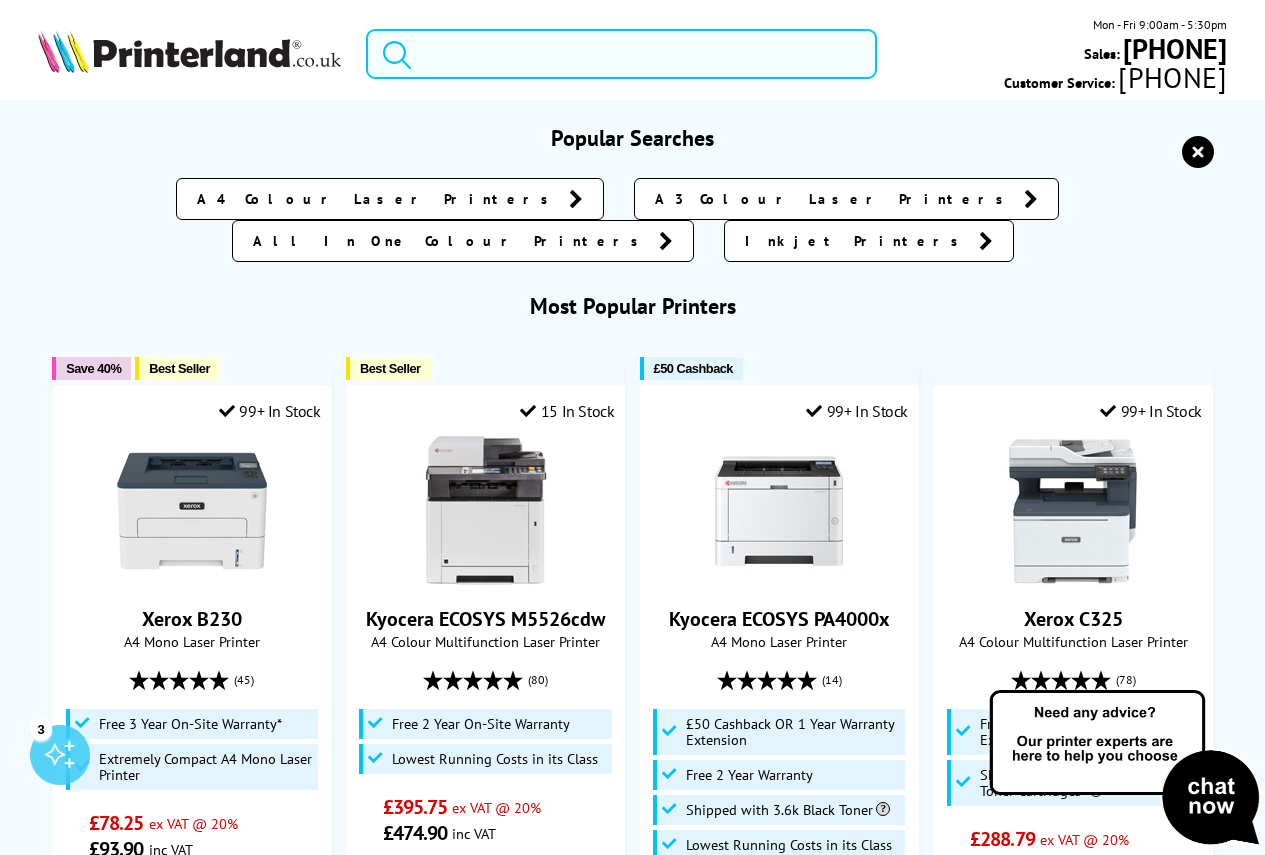 click at bounding box center (621, 54) 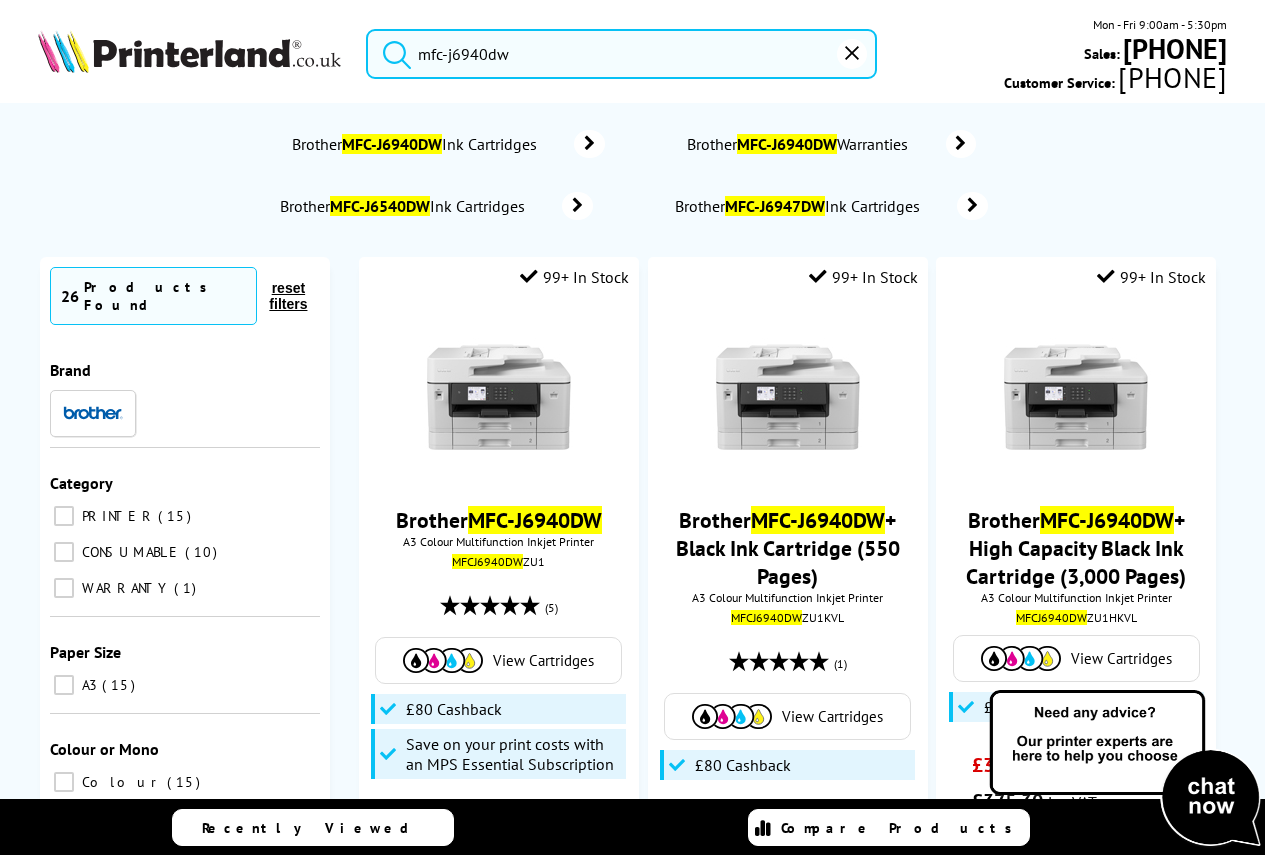 type on "mfc-j6940dw" 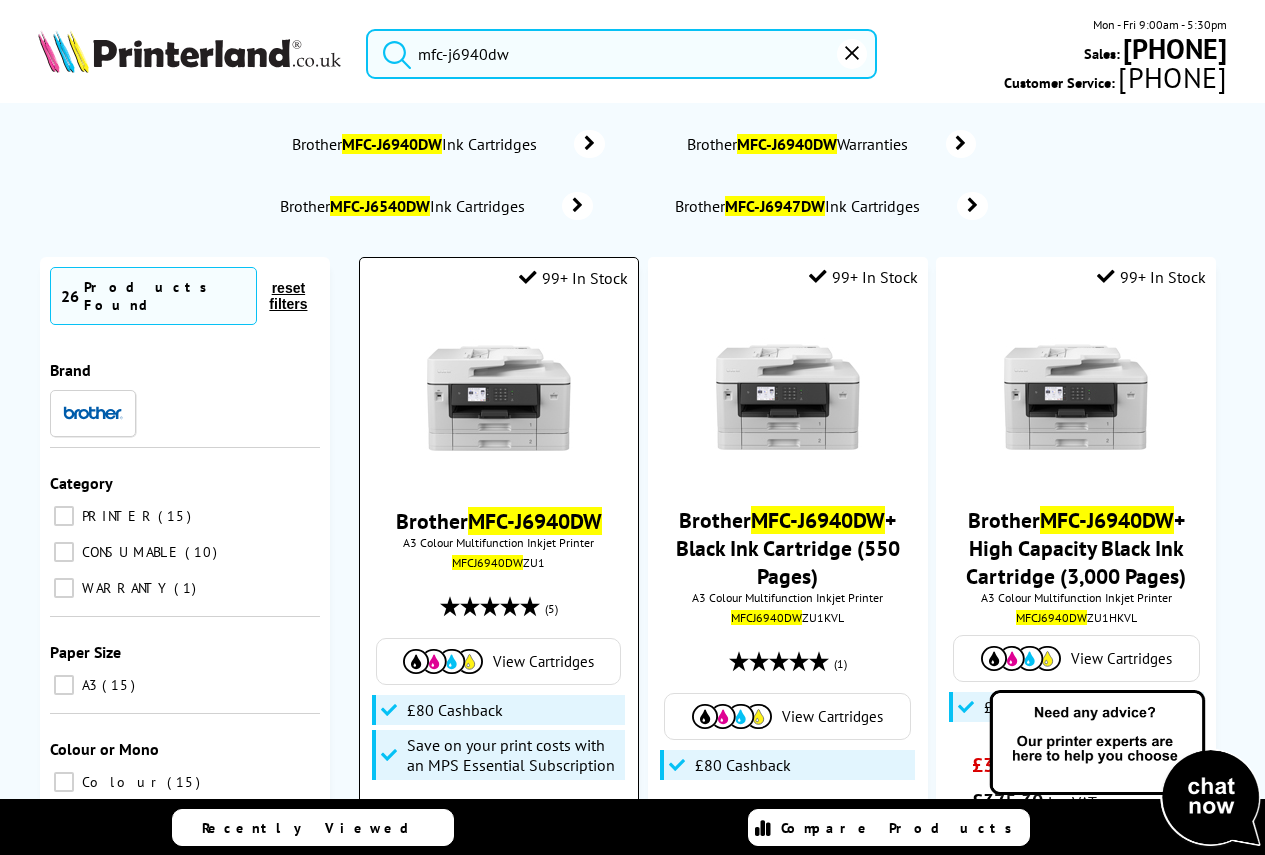 click on "MFC-J6940DW" at bounding box center [535, 521] 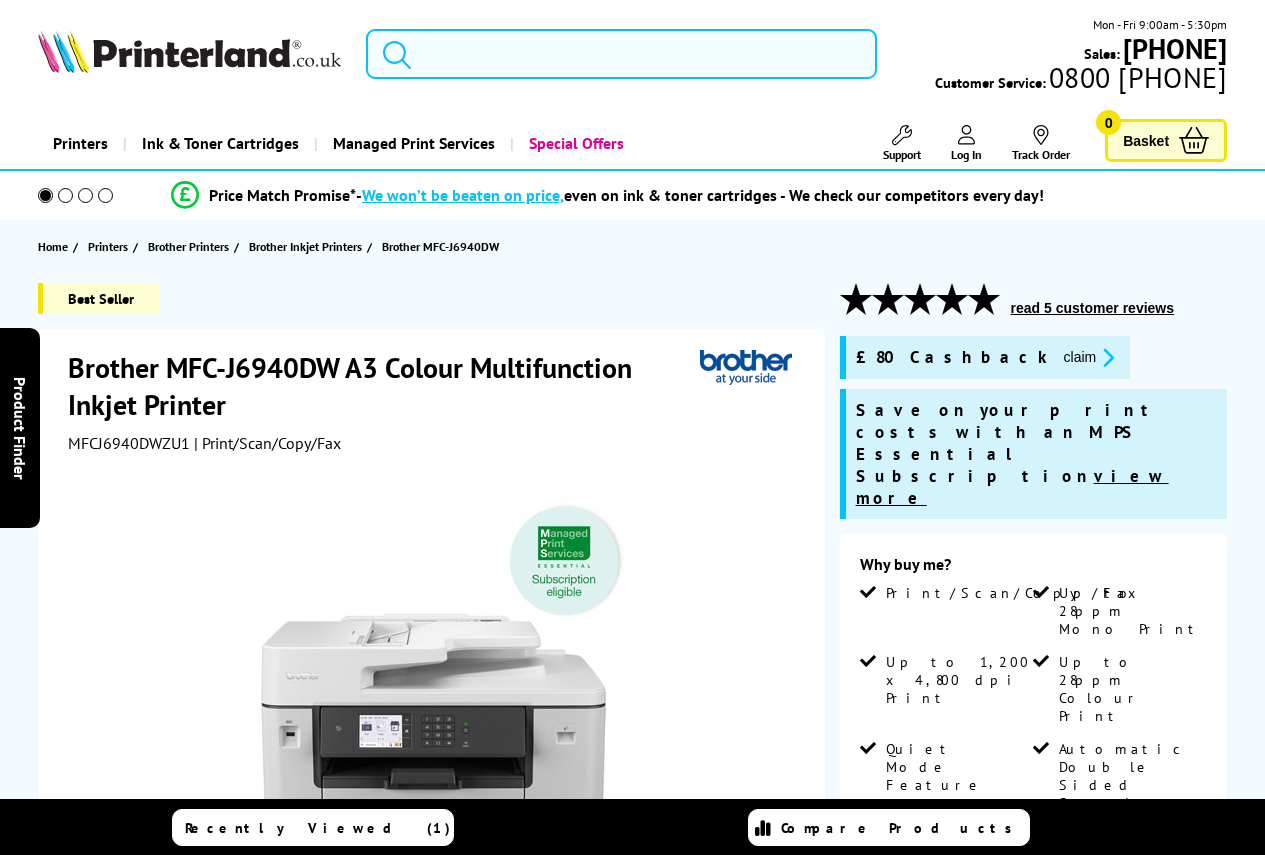 scroll, scrollTop: 0, scrollLeft: 0, axis: both 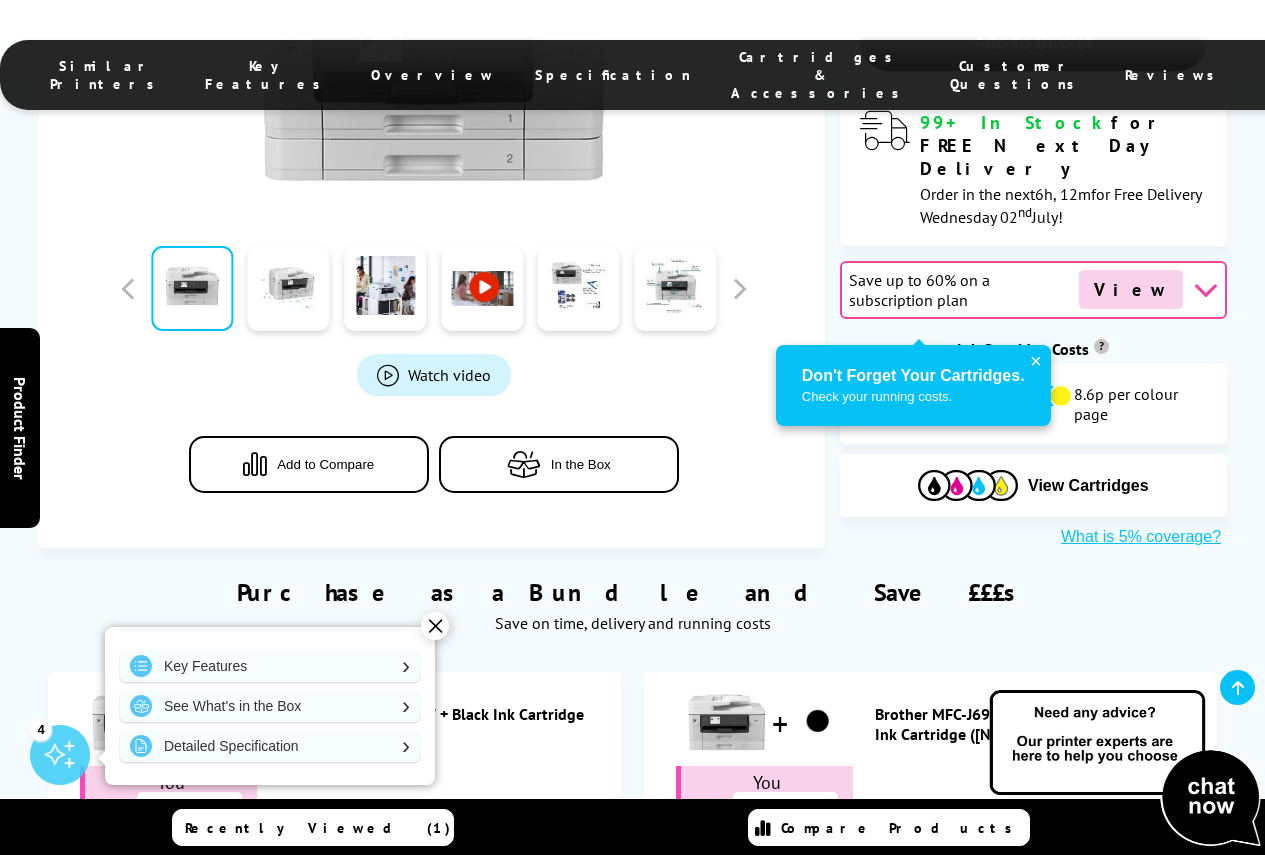 click on "✕" at bounding box center (435, 626) 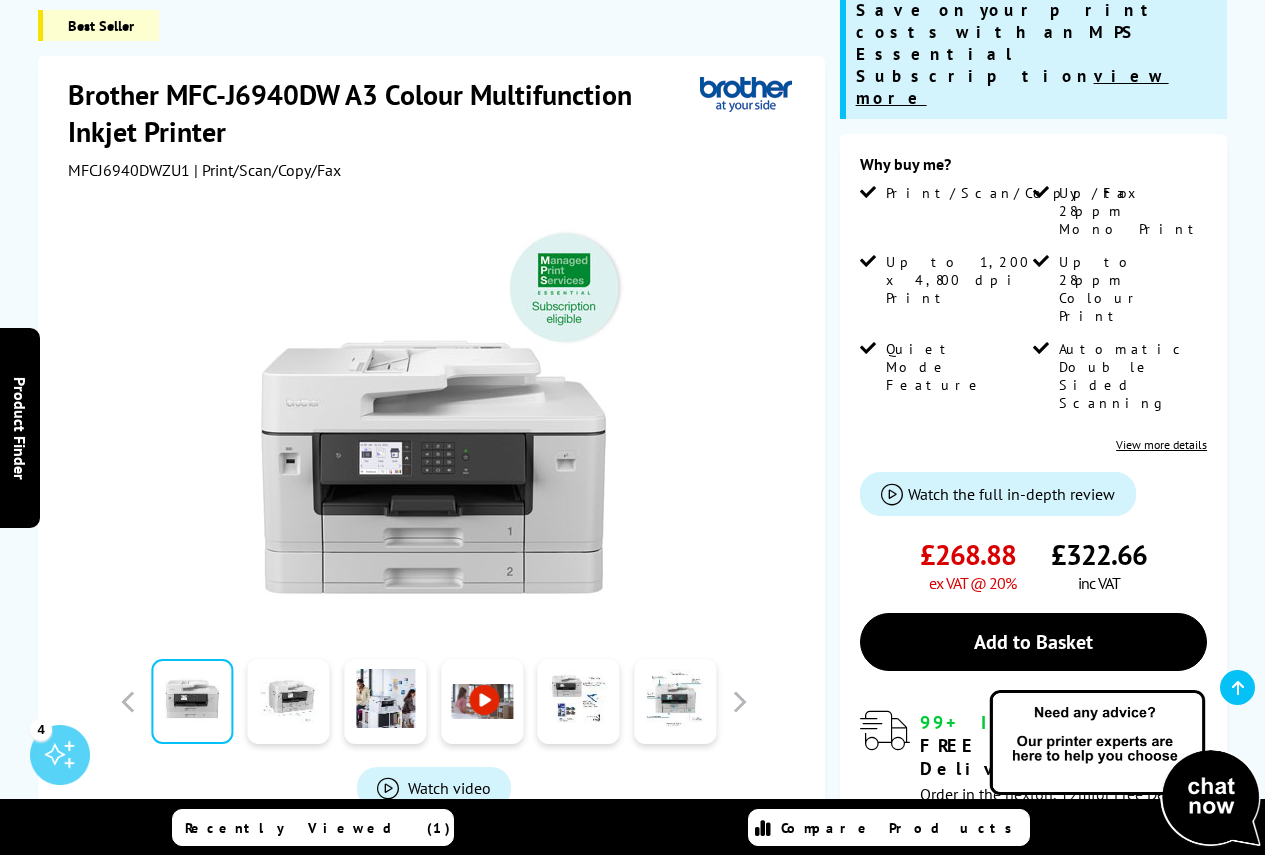 scroll, scrollTop: 0, scrollLeft: 0, axis: both 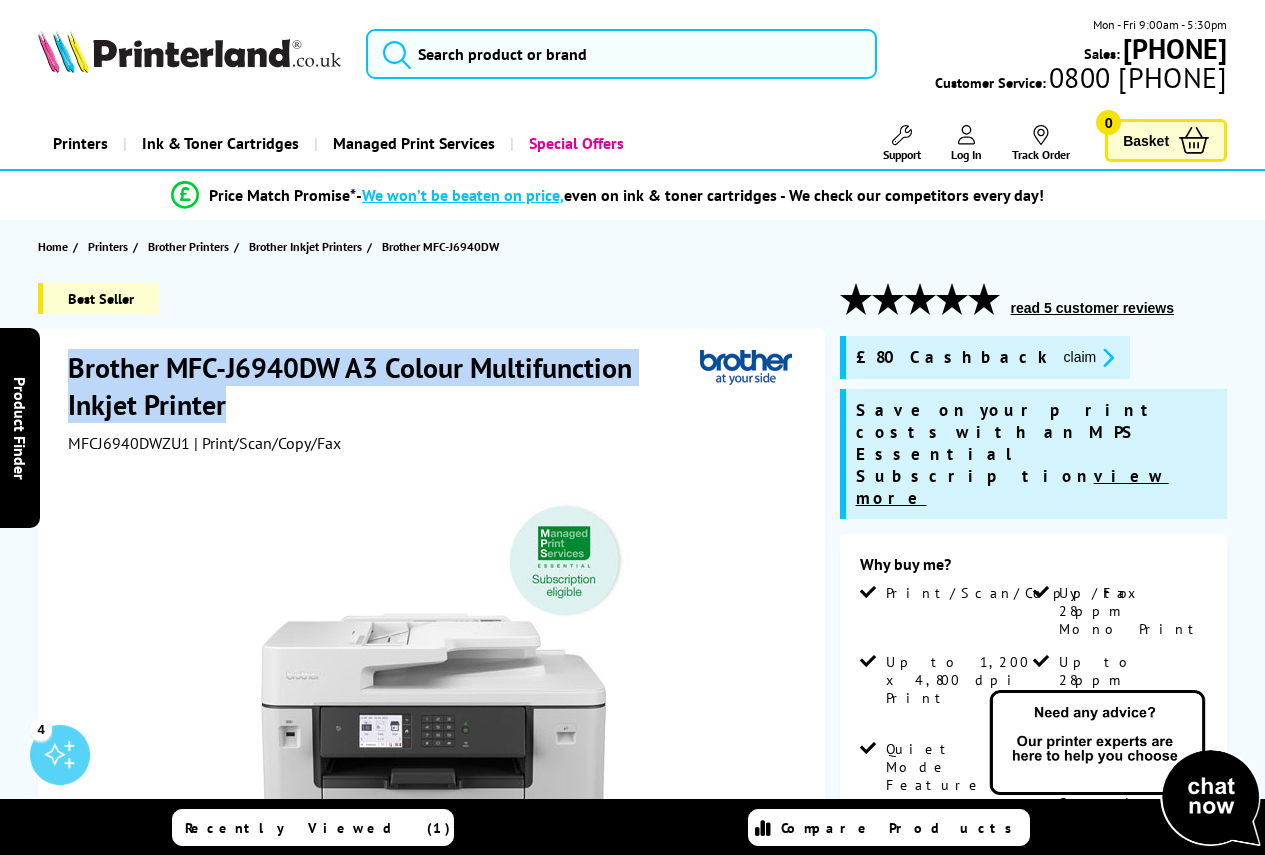 drag, startPoint x: 227, startPoint y: 401, endPoint x: 59, endPoint y: 366, distance: 171.60712 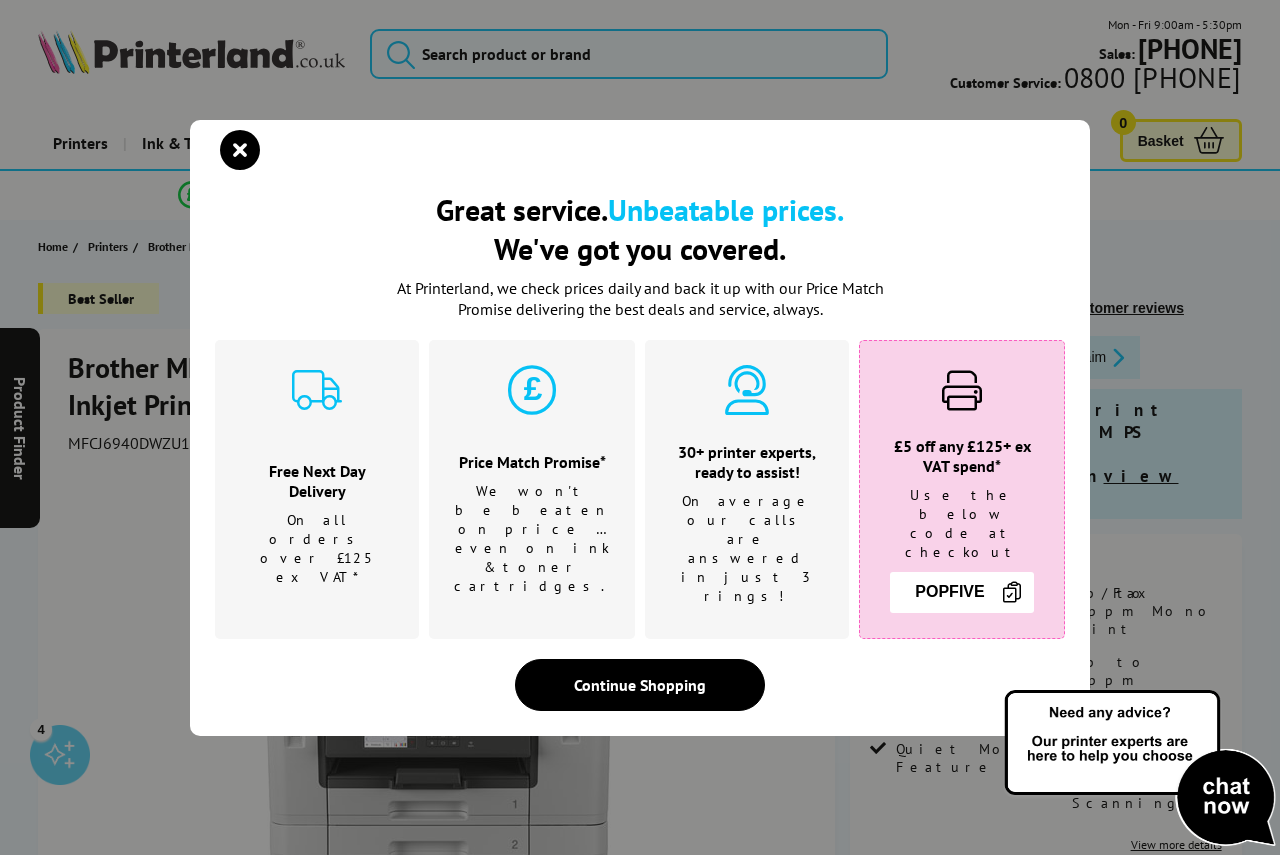 drag, startPoint x: 87, startPoint y: 366, endPoint x: 553, endPoint y: 81, distance: 546.2426 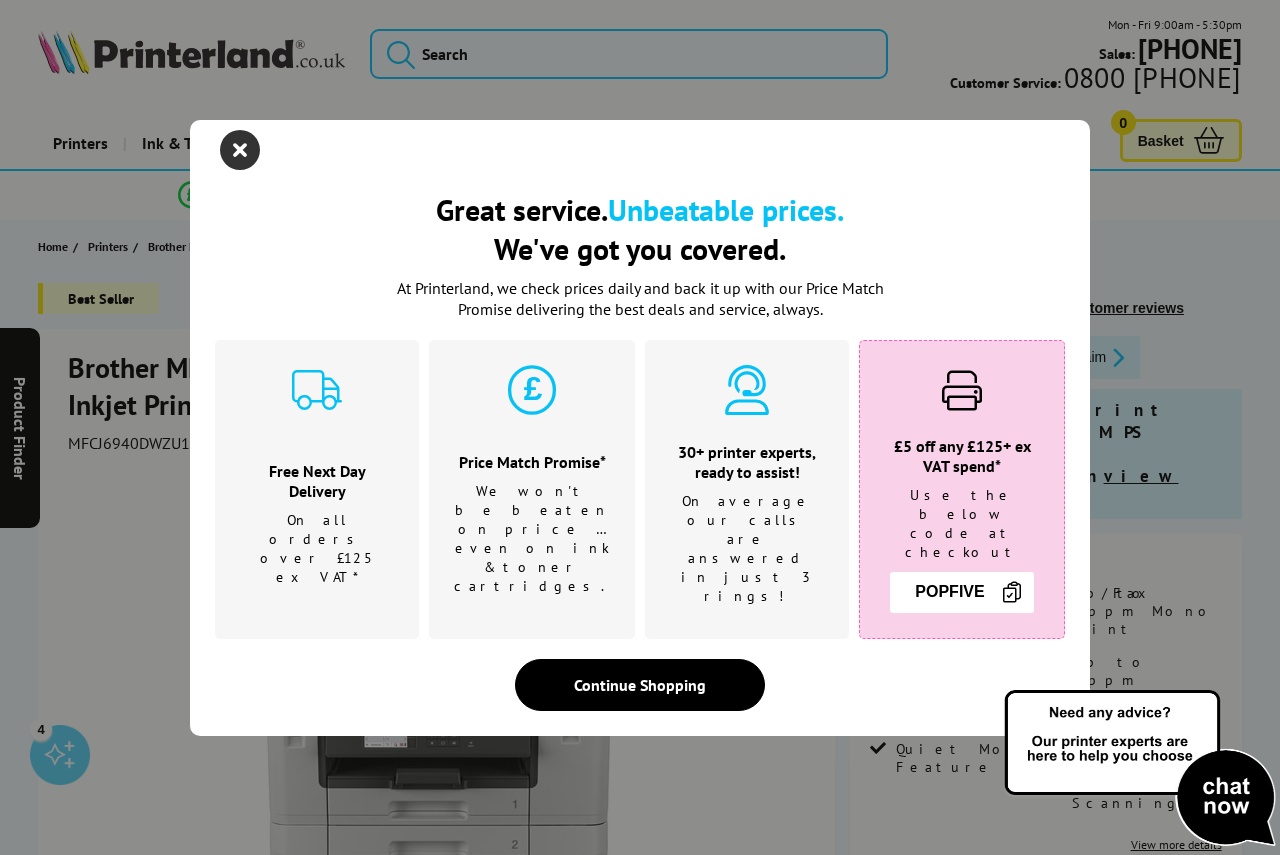 click at bounding box center (240, 150) 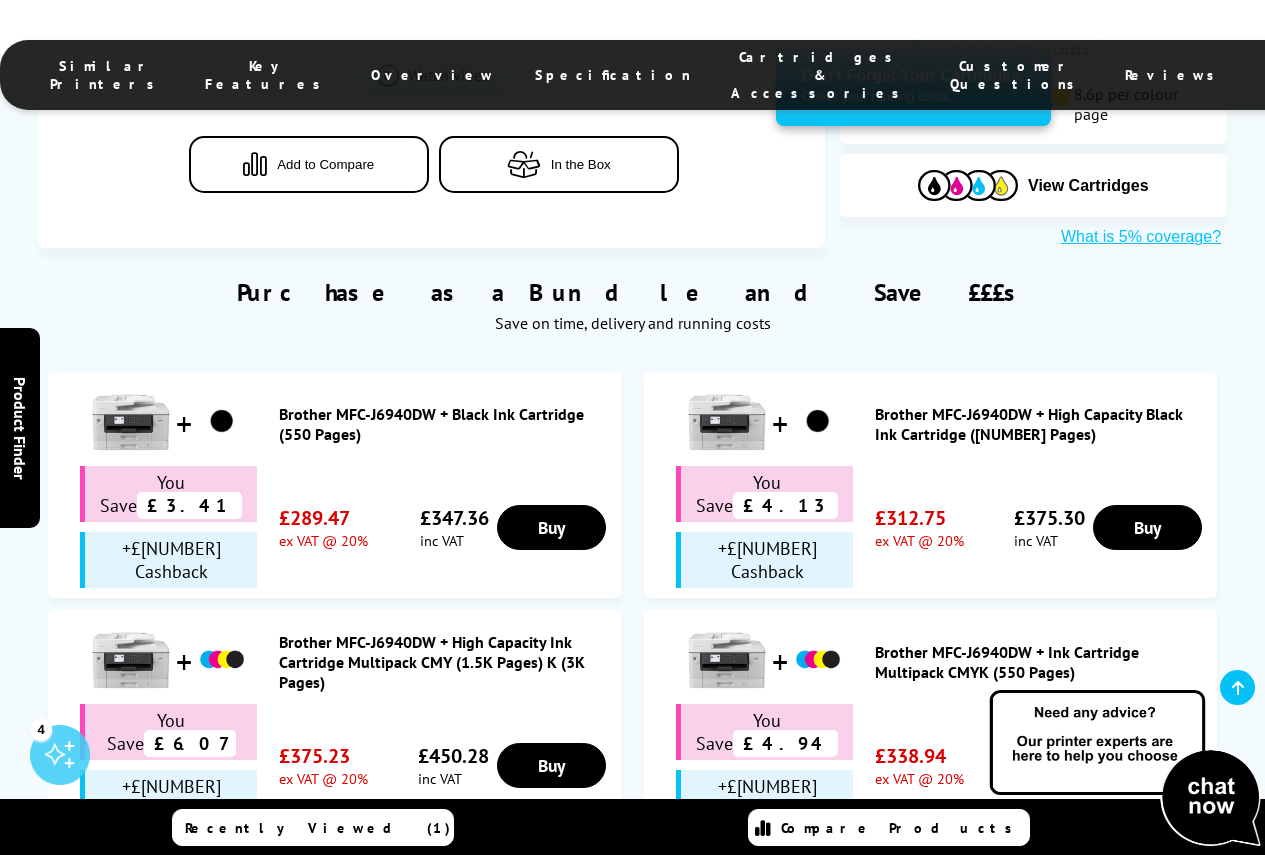 scroll, scrollTop: 1200, scrollLeft: 0, axis: vertical 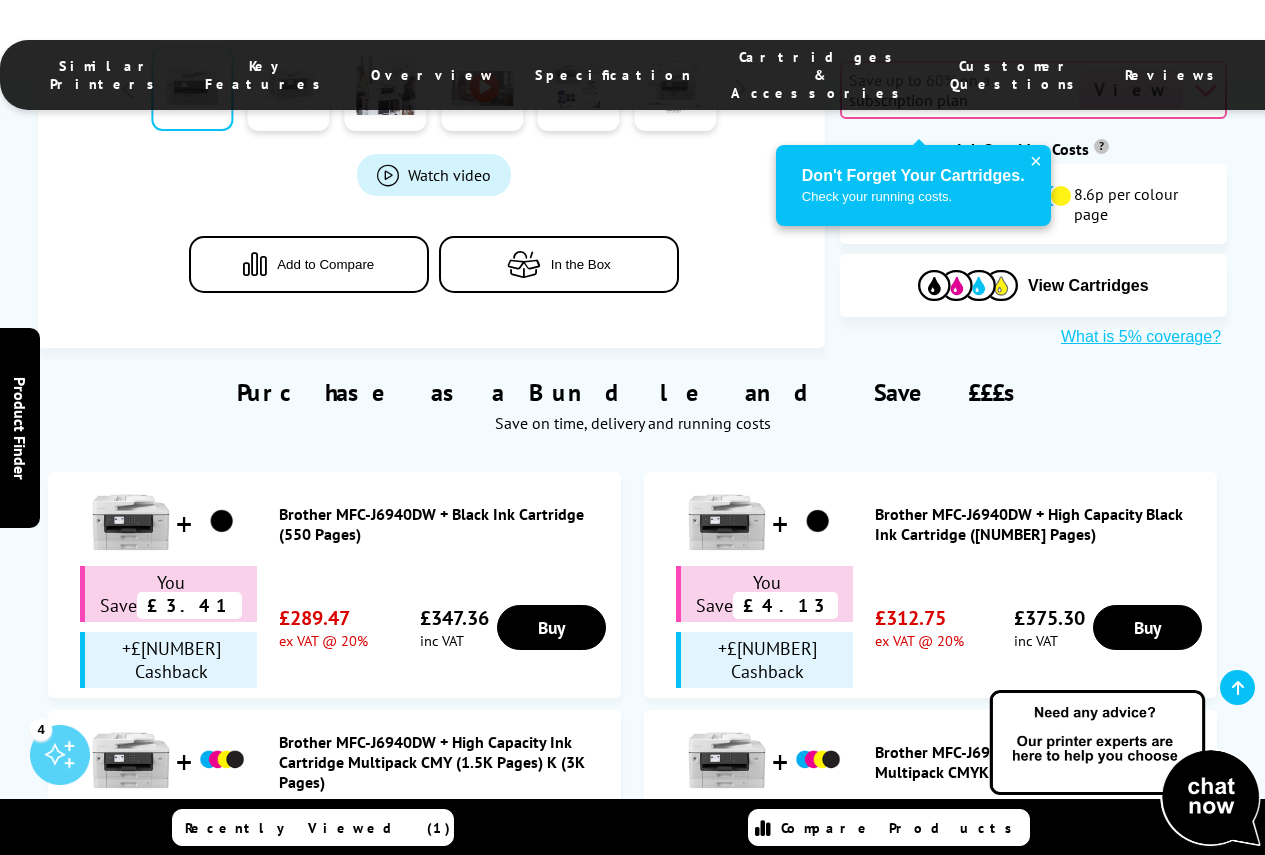 click on "Brother MFC-J6940DW + High Capacity Ink Cartridge Multipack CMY (1.5K Pages) K (3K Pages)" at bounding box center (445, 762) 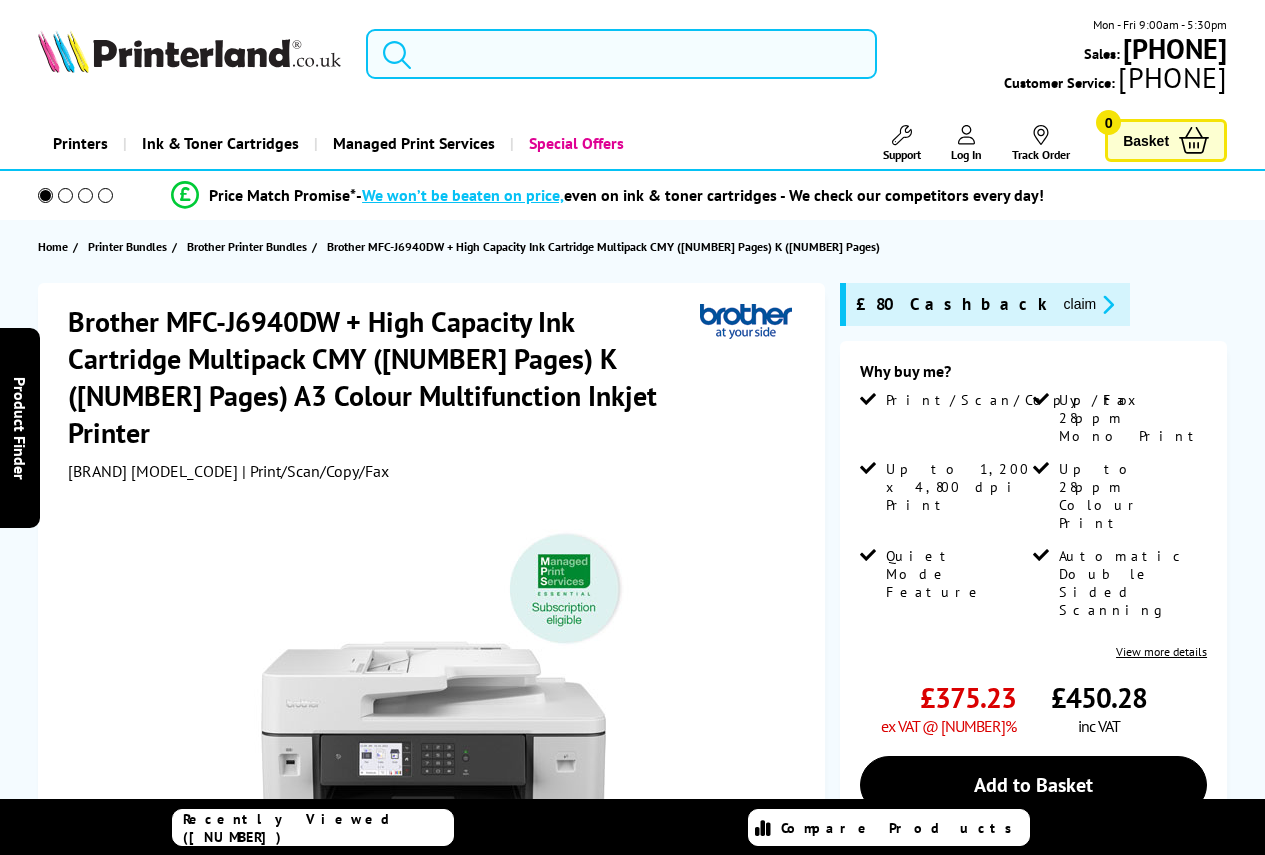 scroll, scrollTop: 0, scrollLeft: 0, axis: both 